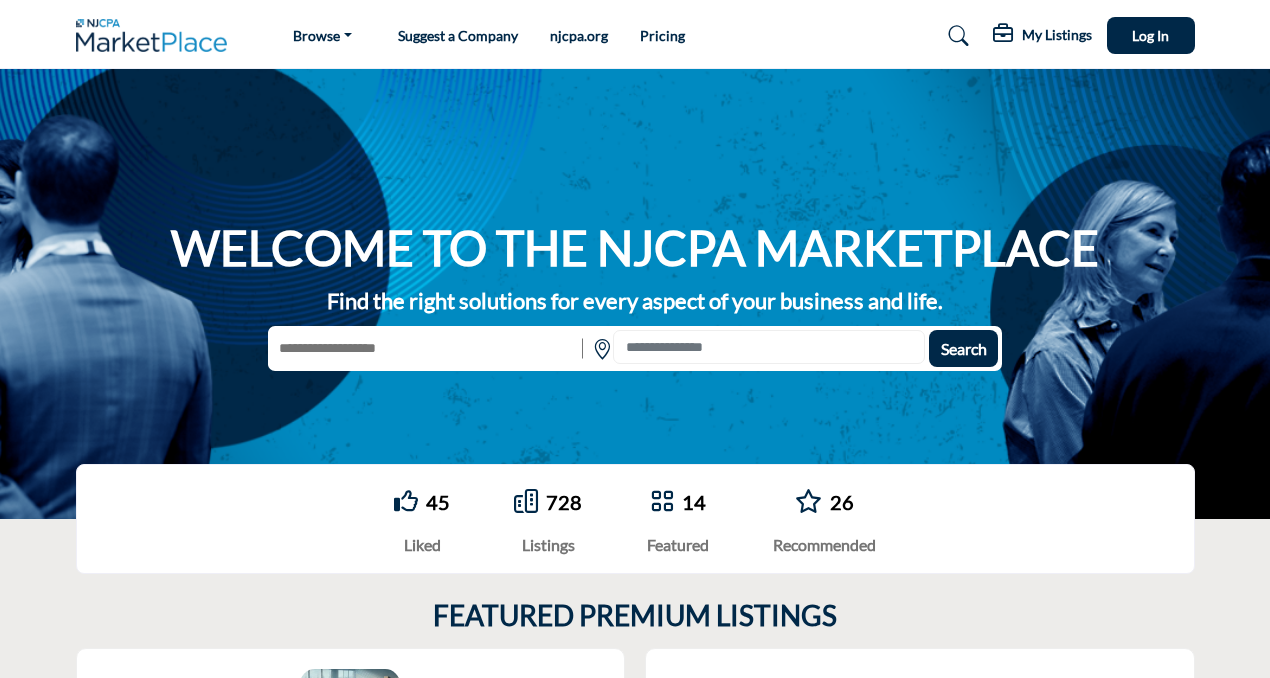 scroll, scrollTop: 0, scrollLeft: 0, axis: both 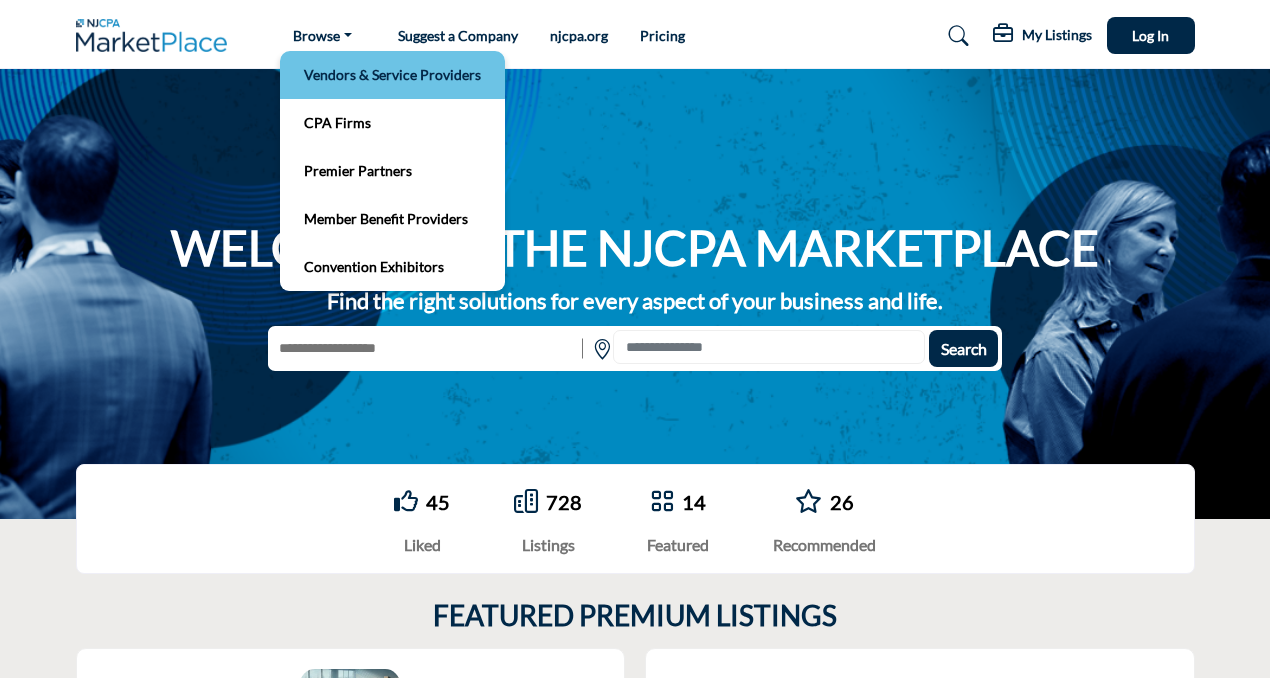 click on "Vendors & Service Providers" at bounding box center [392, 75] 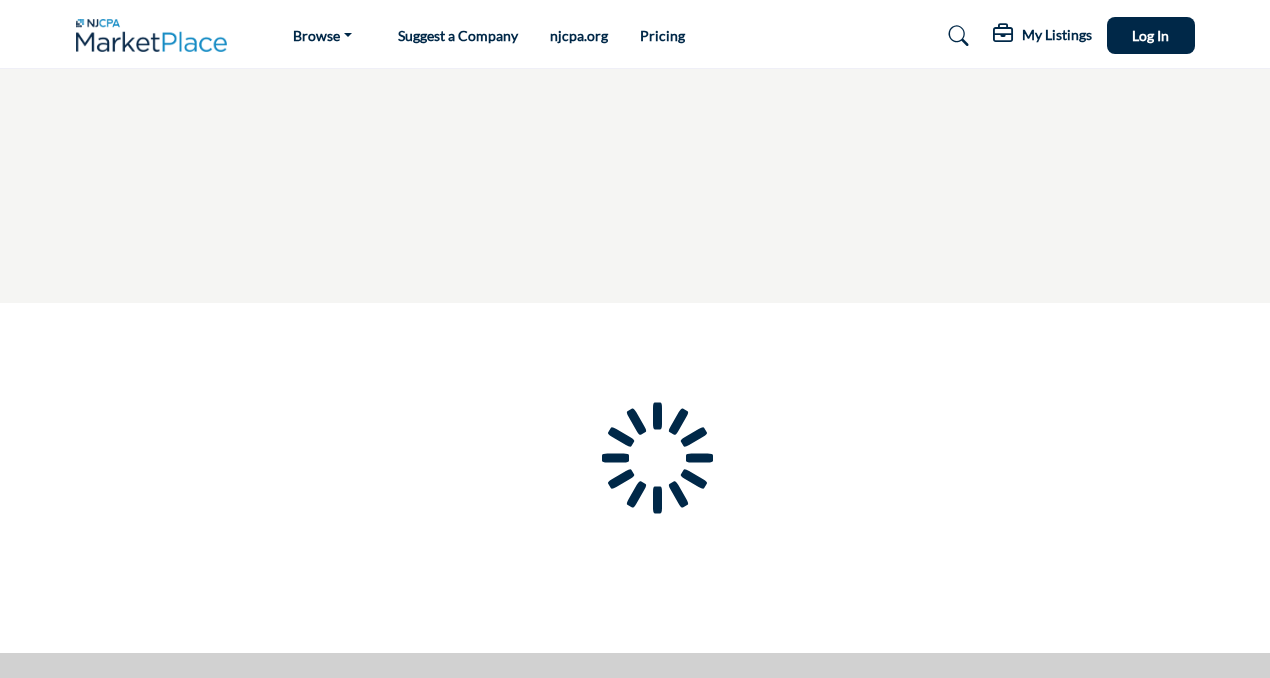 scroll, scrollTop: 0, scrollLeft: 0, axis: both 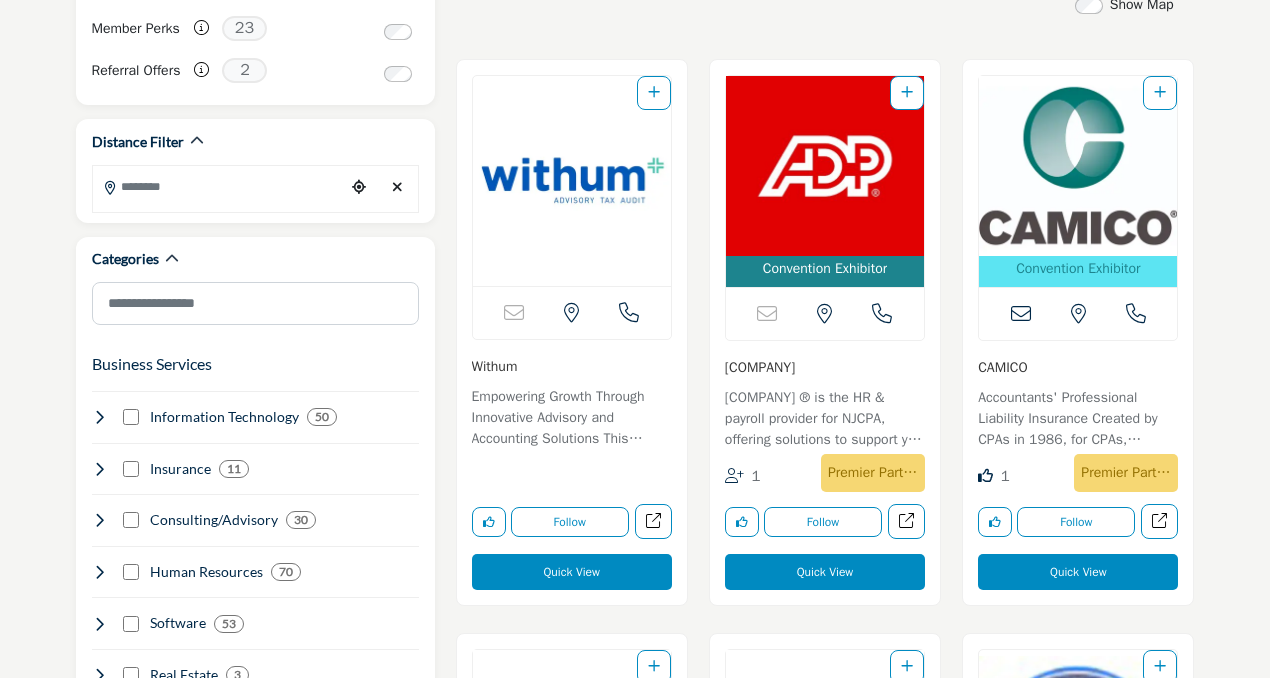 click on "Convention Exhibitor
2025 NJCPA Convention & Expo exhibitor" at bounding box center (825, 271) 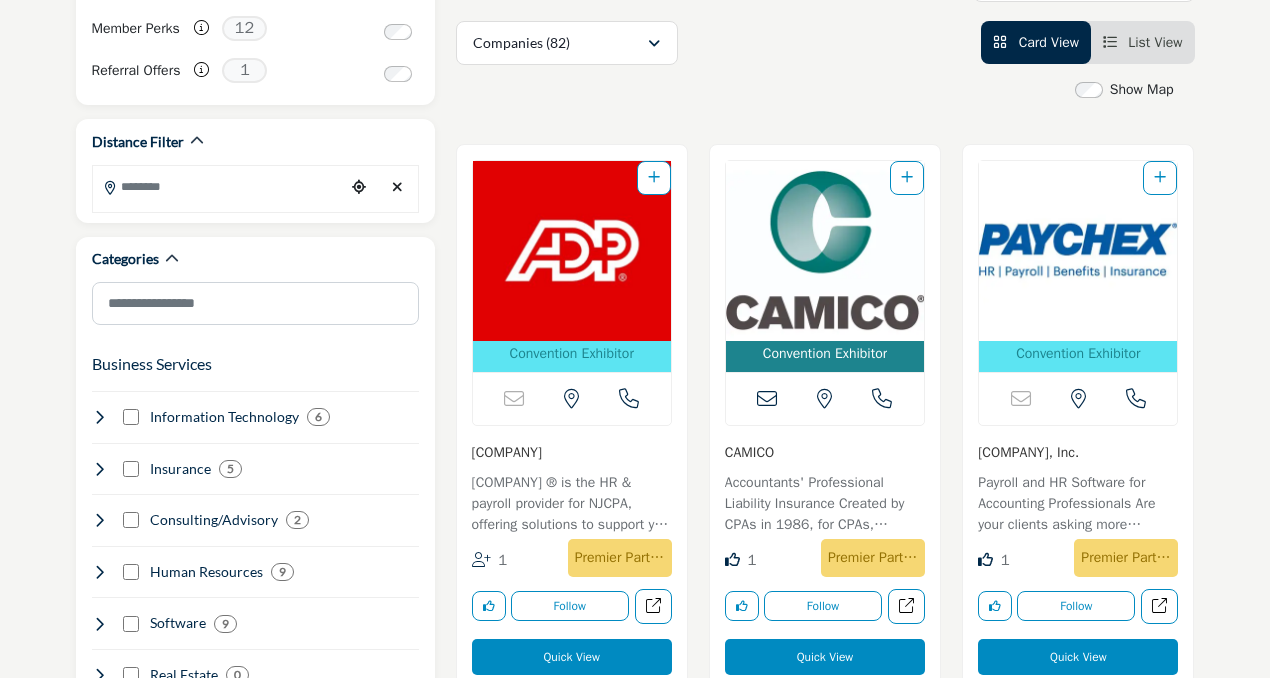 click on "Convention Exhibitor
2025 NJCPA Convention & Expo exhibitor" at bounding box center (825, 356) 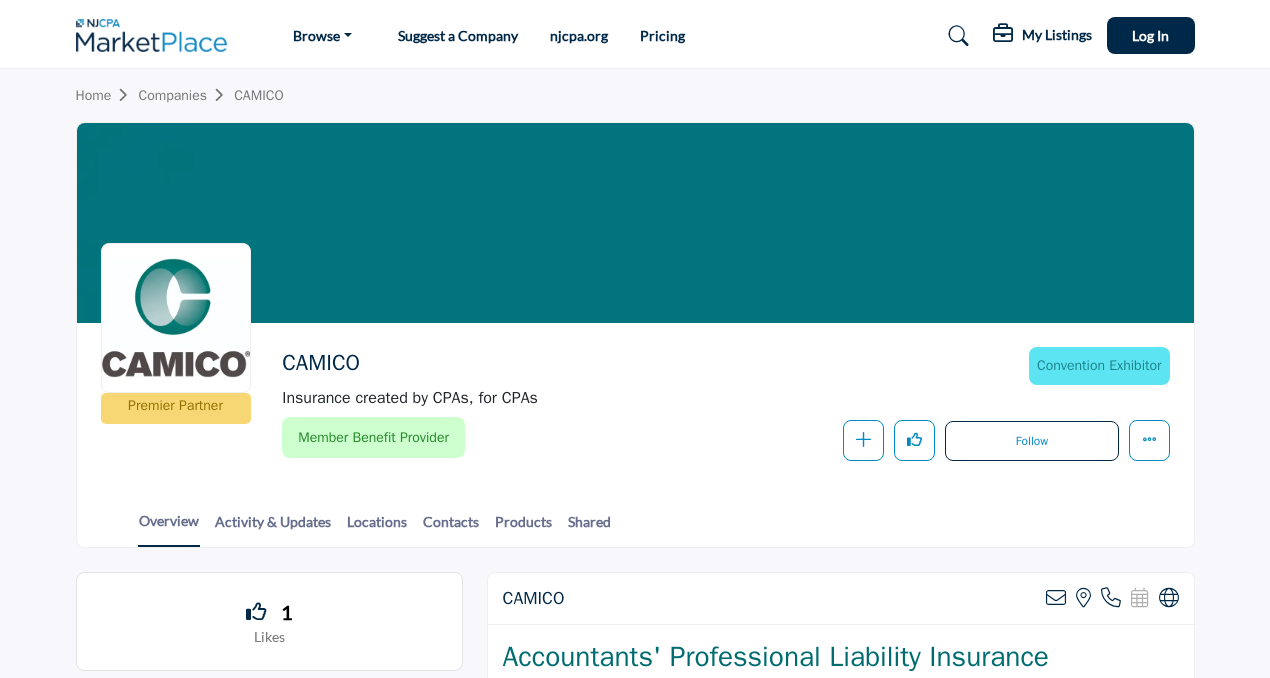 scroll, scrollTop: 0, scrollLeft: 0, axis: both 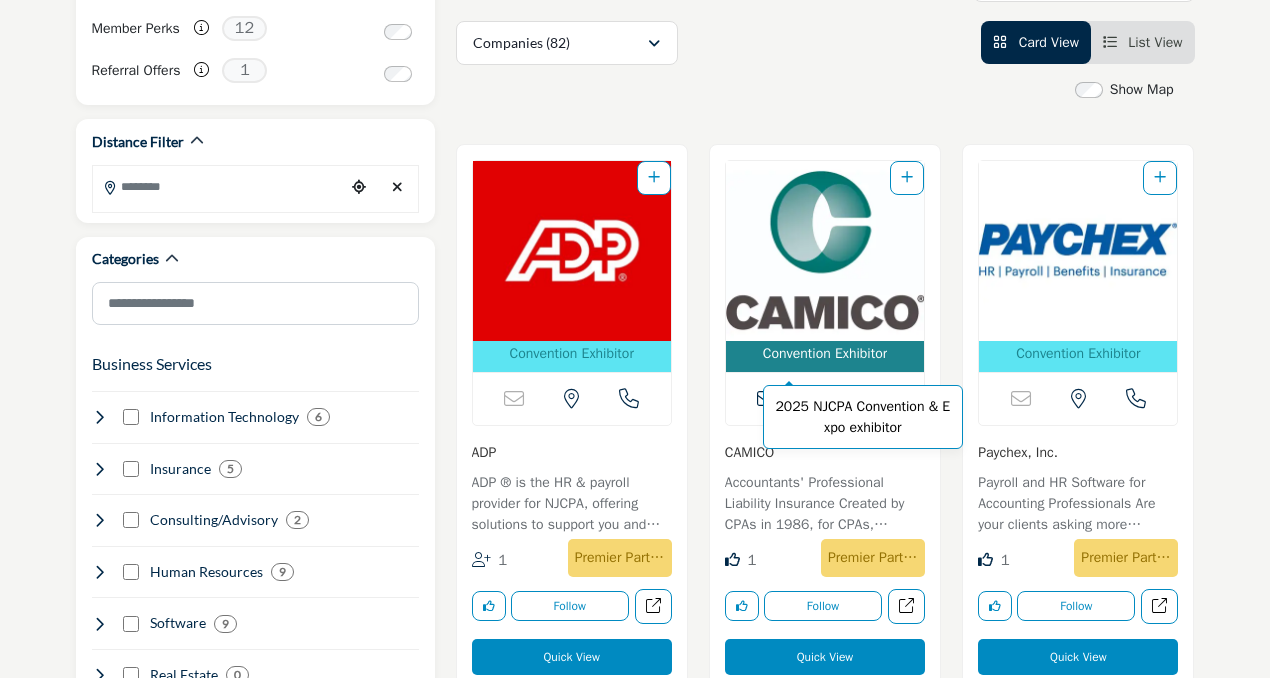 click on "Convention Exhibitor" at bounding box center (825, 353) 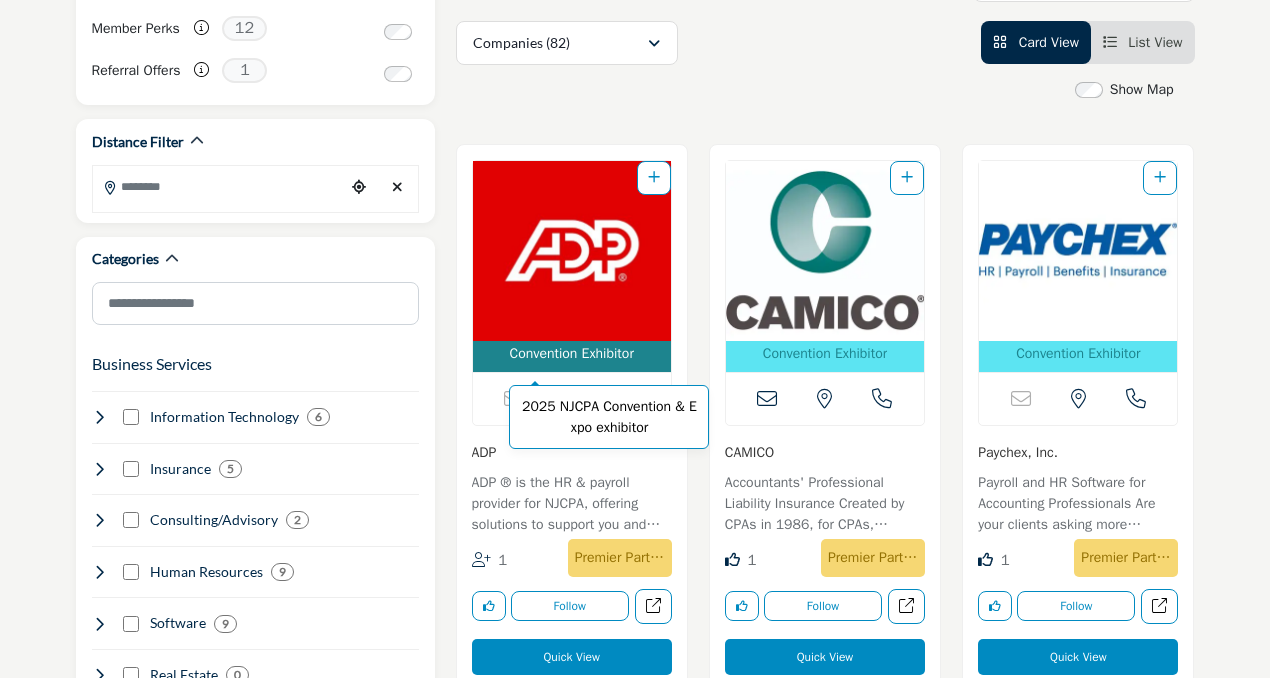 click on "Convention Exhibitor" at bounding box center (571, 353) 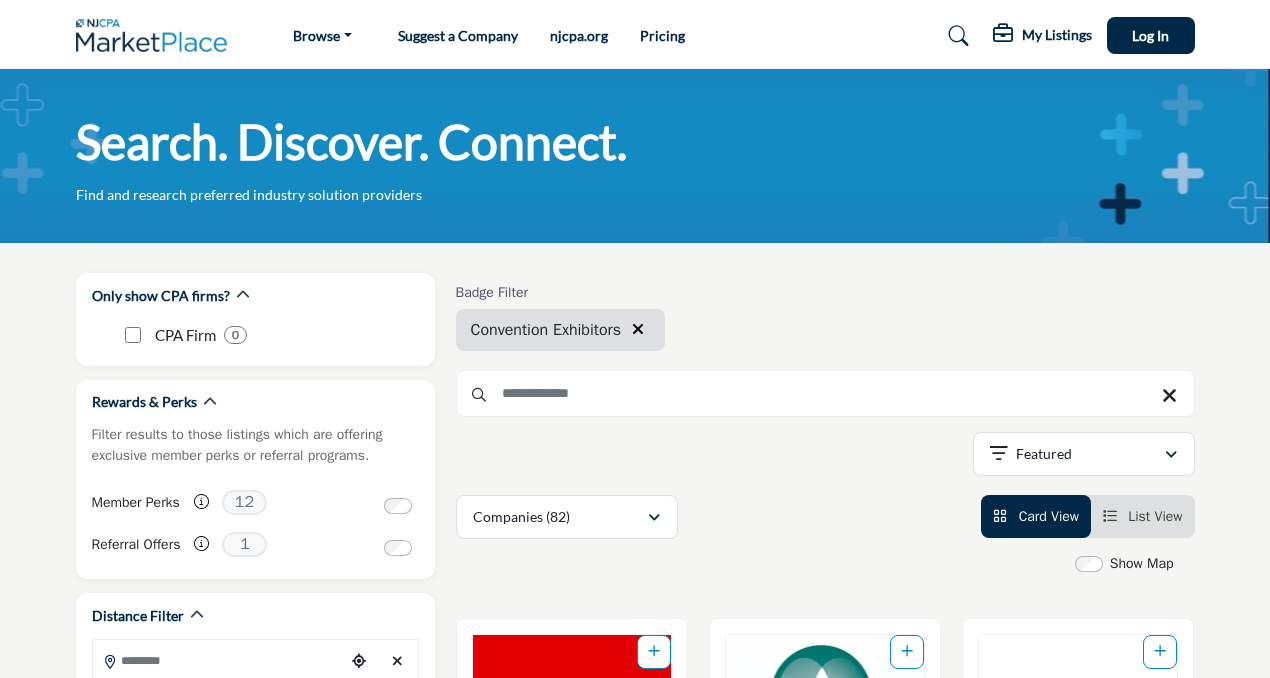 scroll, scrollTop: 474, scrollLeft: 0, axis: vertical 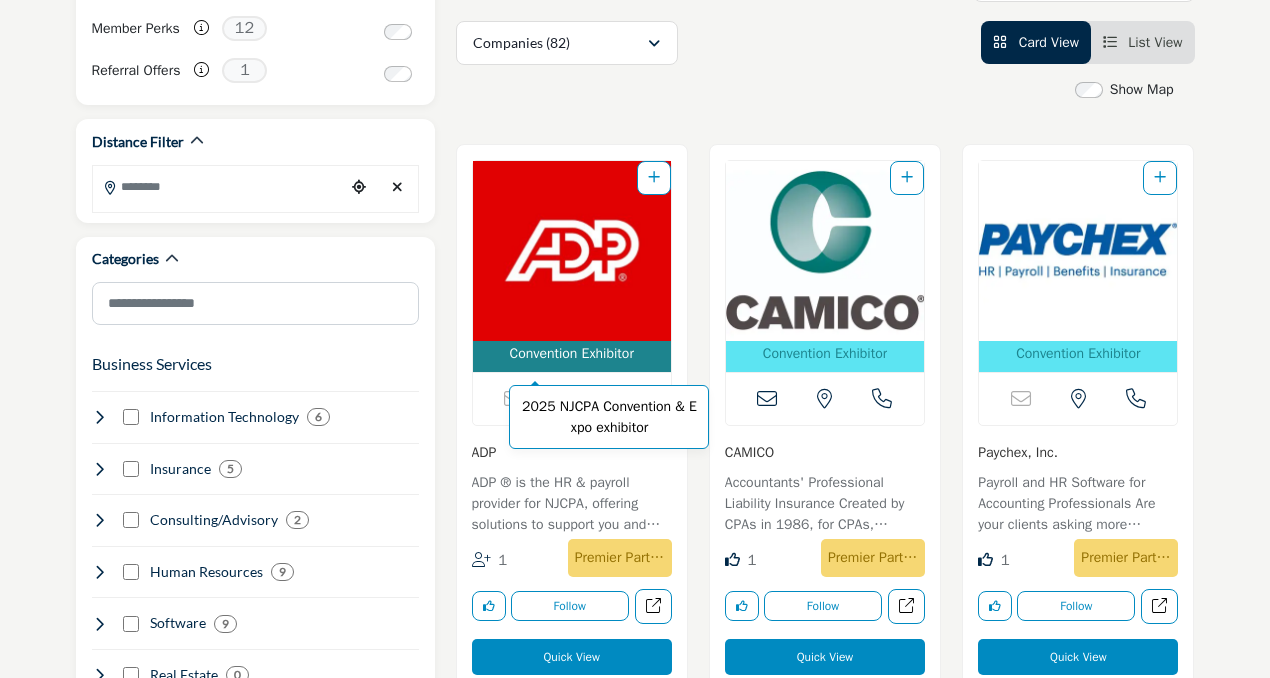 click on "Convention Exhibitor" at bounding box center (571, 353) 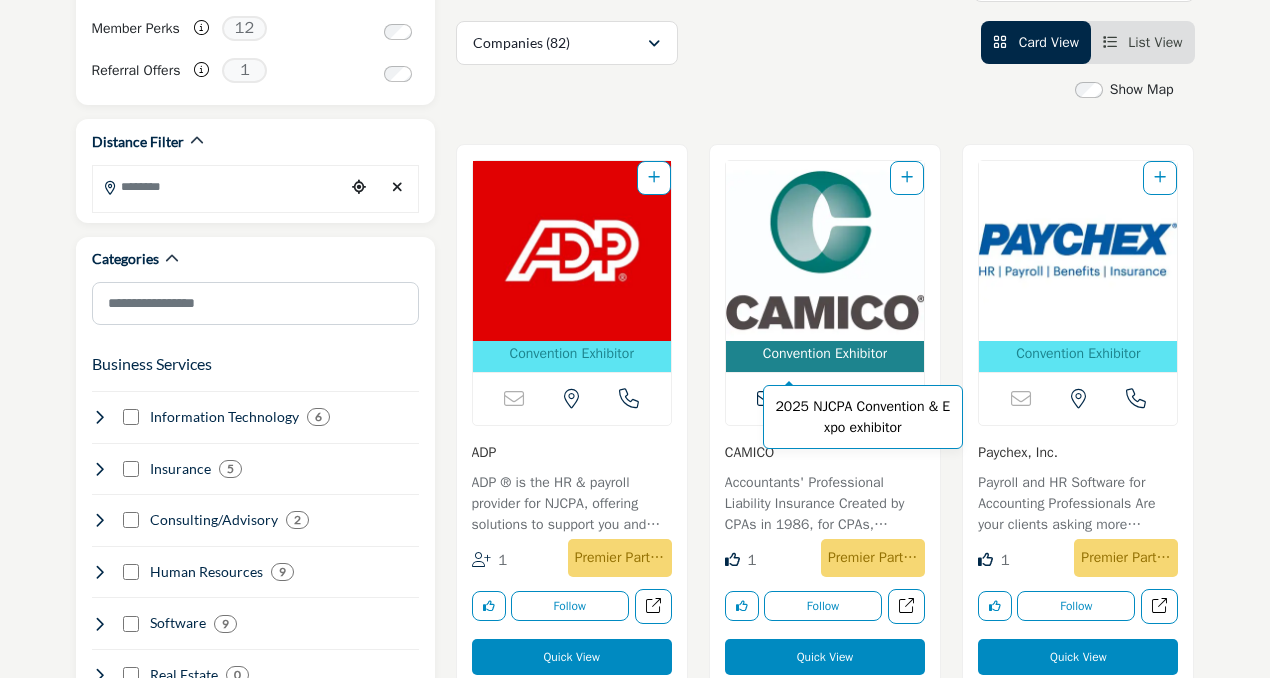 click on "Convention Exhibitor" at bounding box center (825, 353) 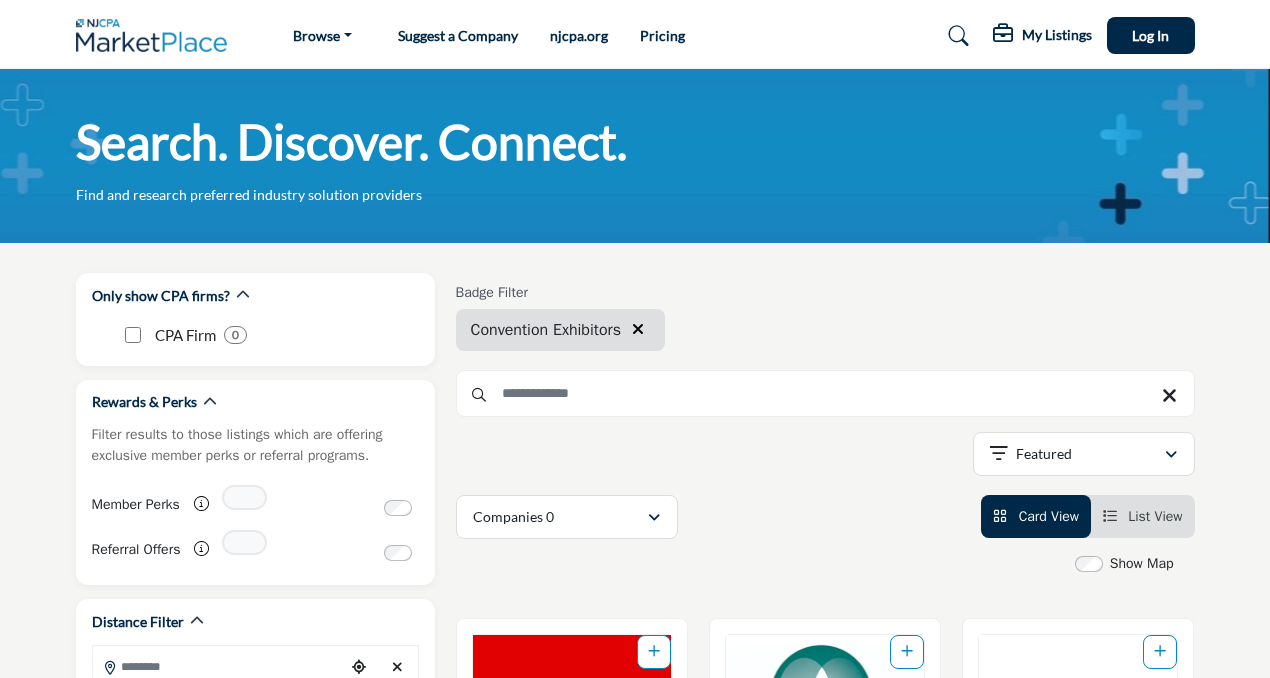 scroll, scrollTop: 474, scrollLeft: 0, axis: vertical 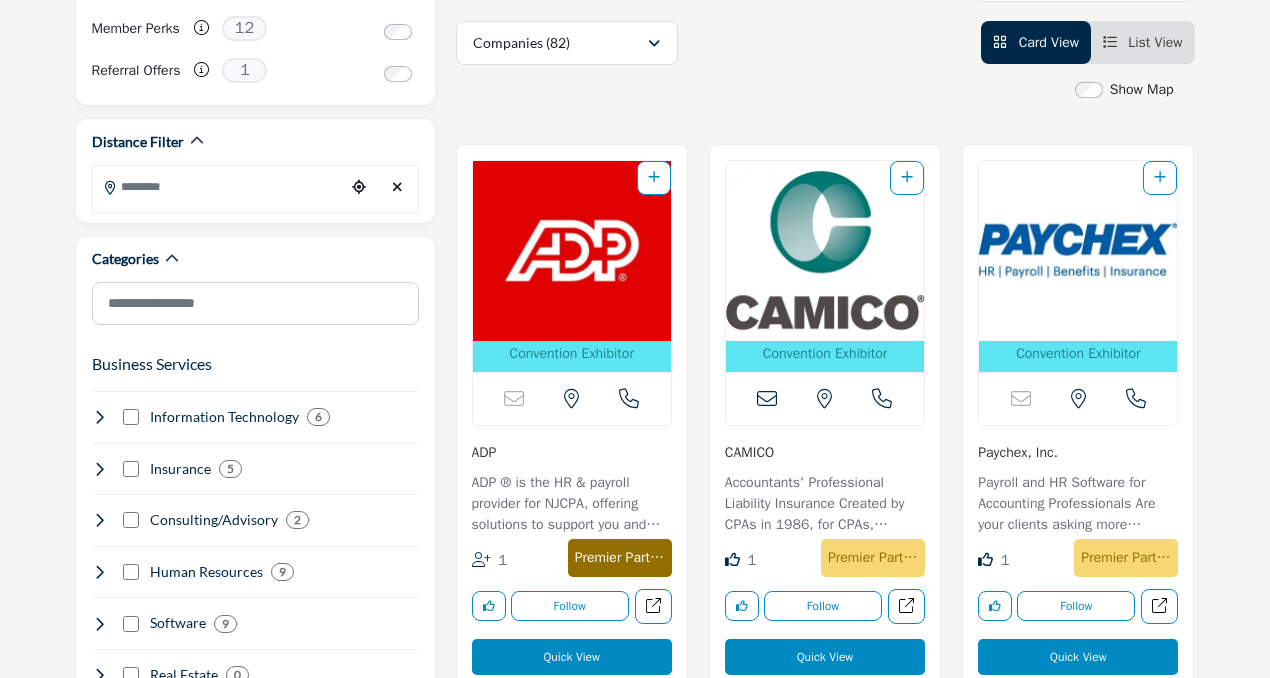 click on "Premier Partner" at bounding box center (620, 558) 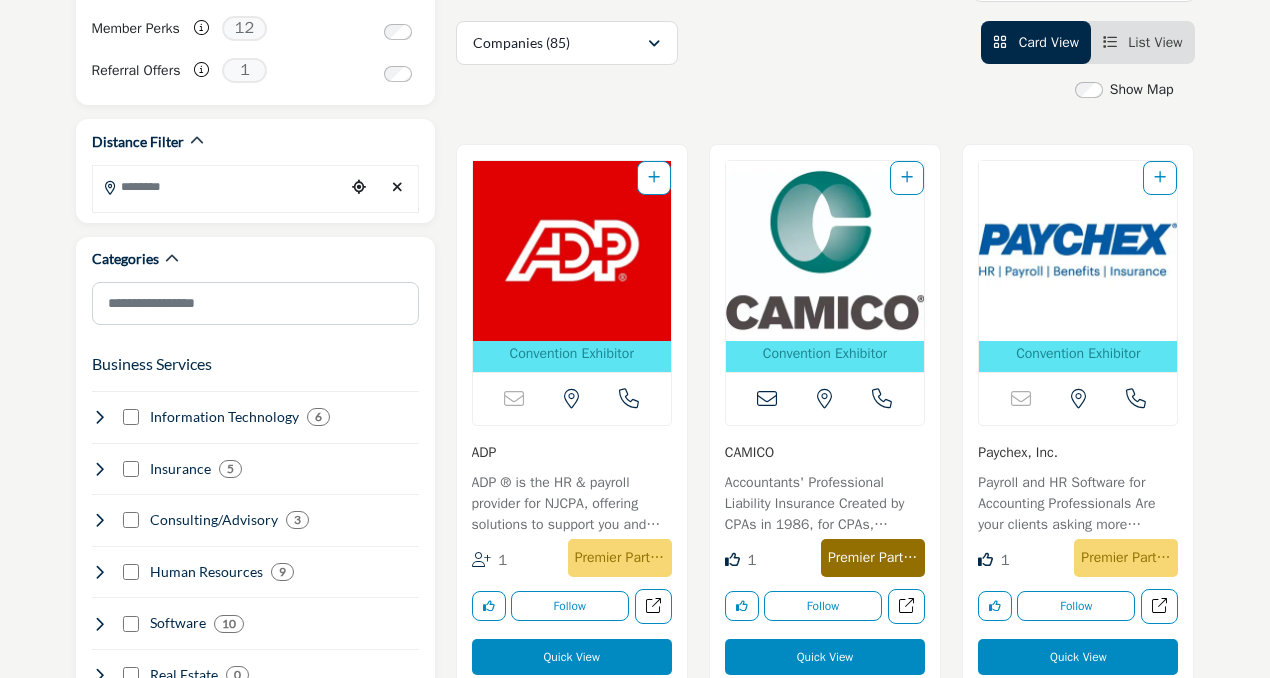 click on "Premier Partner" at bounding box center (873, 558) 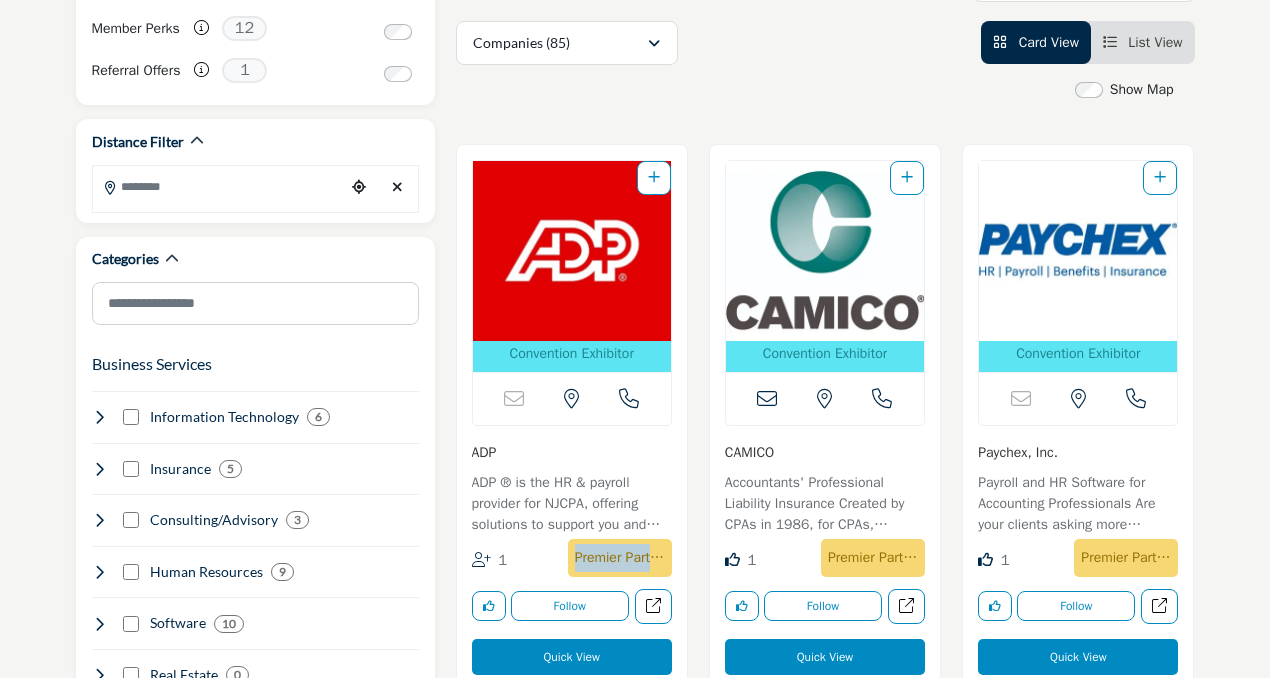 drag, startPoint x: 577, startPoint y: 558, endPoint x: 682, endPoint y: 562, distance: 105.076164 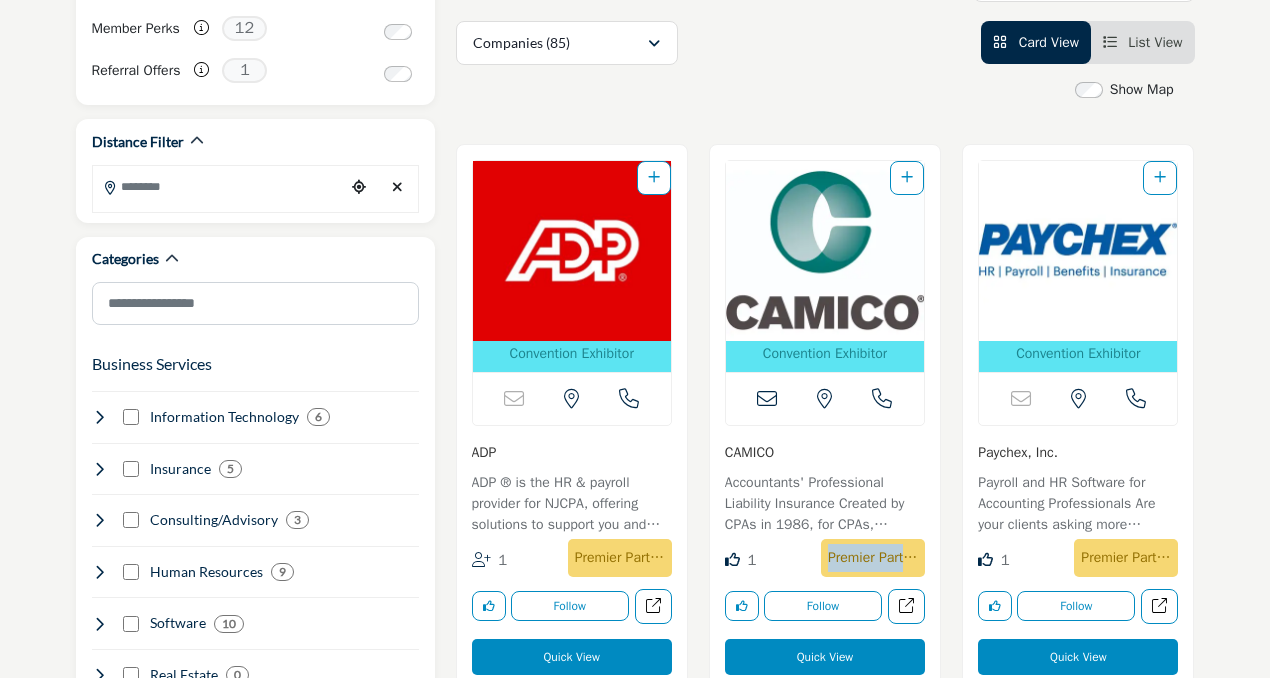 drag, startPoint x: 830, startPoint y: 558, endPoint x: 928, endPoint y: 558, distance: 98 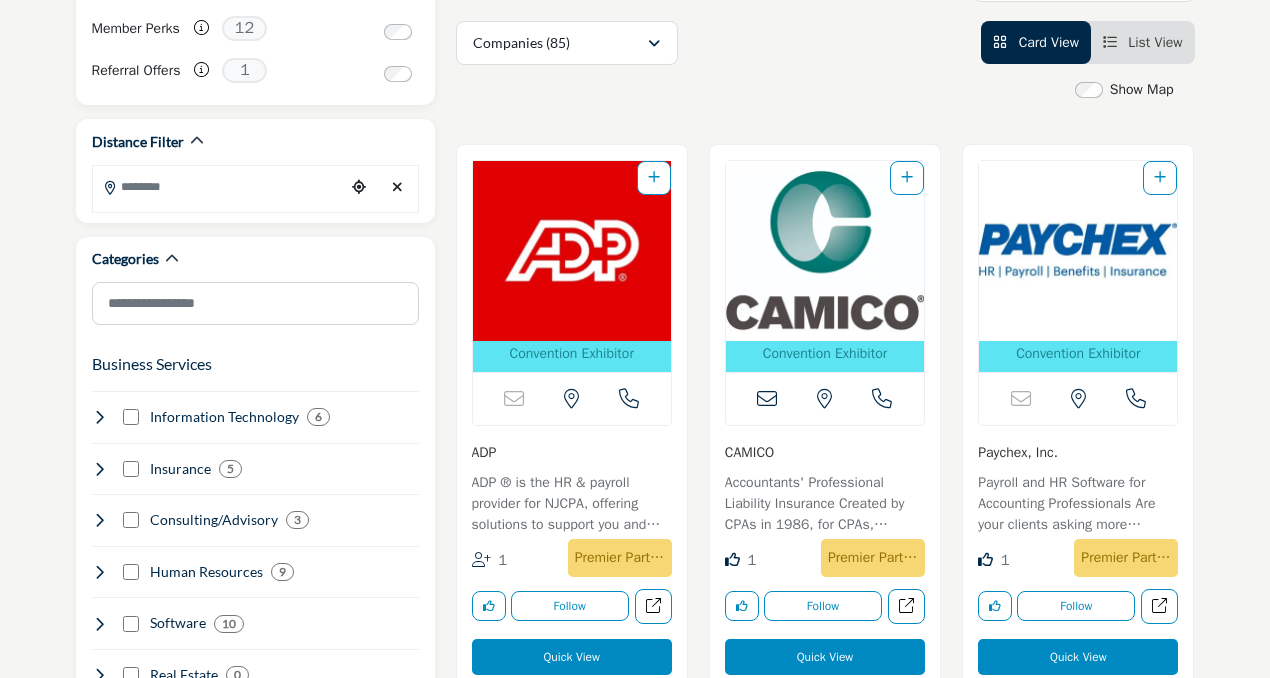 click on "Convention Exhibitor" at bounding box center [825, 417] 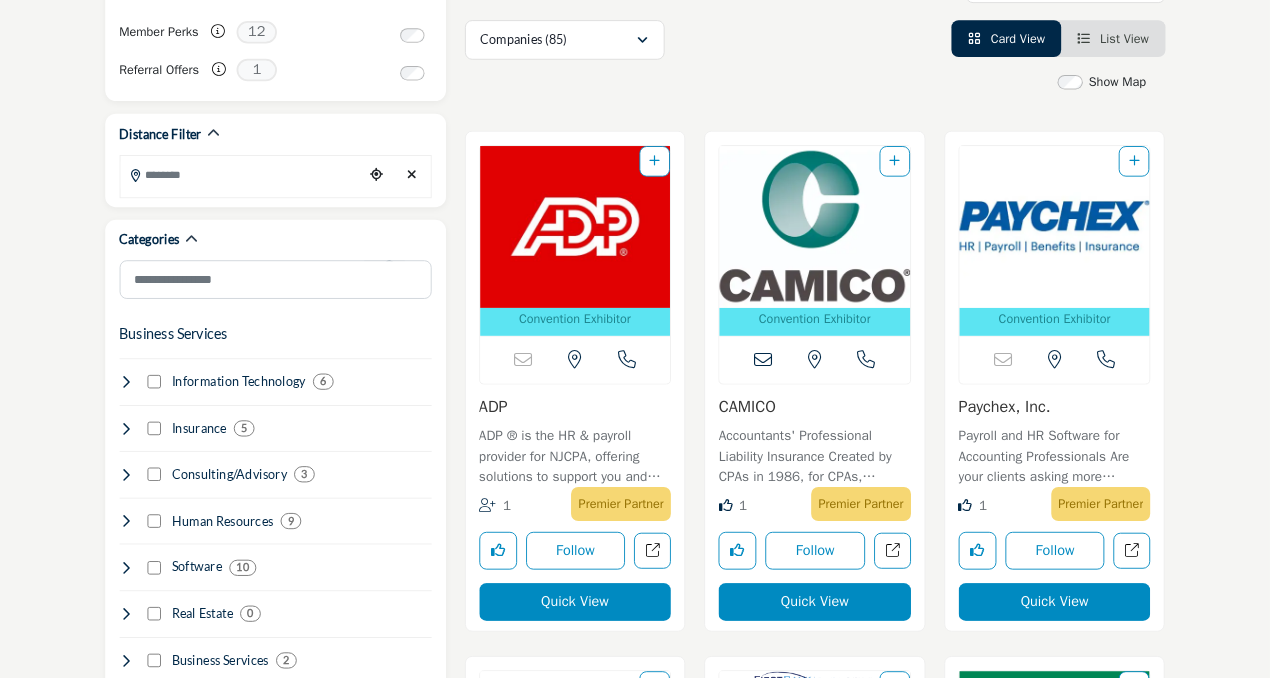scroll, scrollTop: 474, scrollLeft: 0, axis: vertical 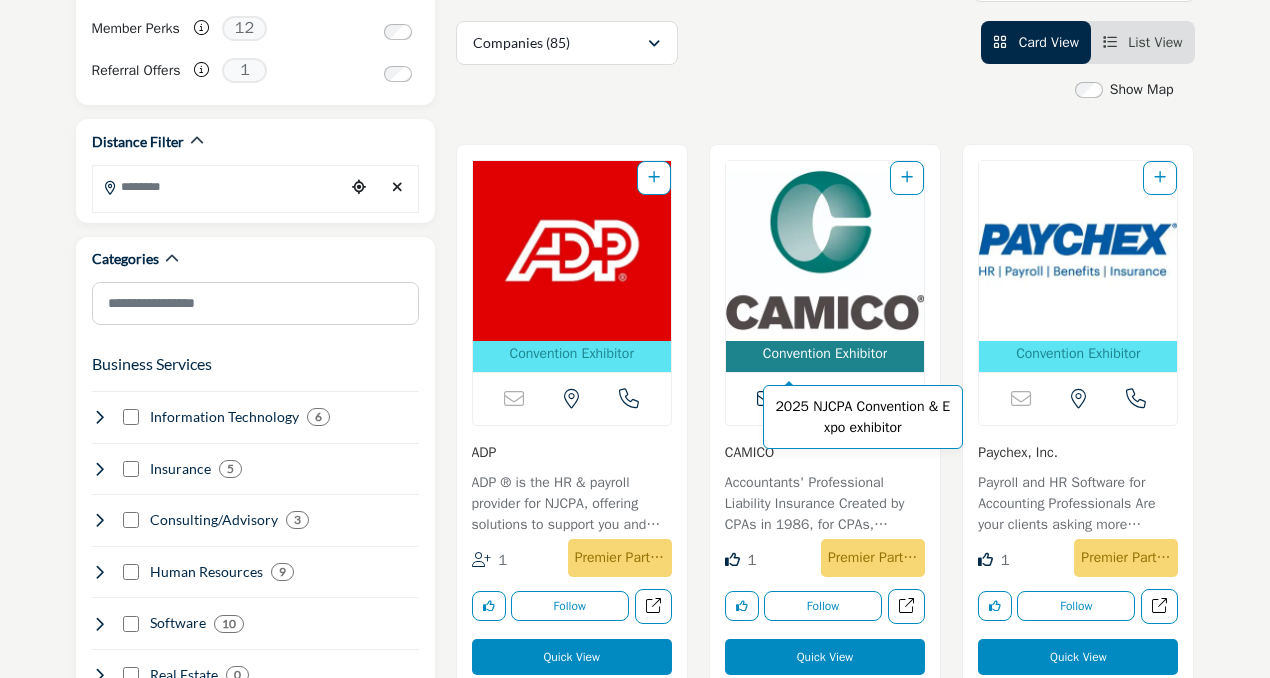 click on "Convention Exhibitor" at bounding box center [825, 353] 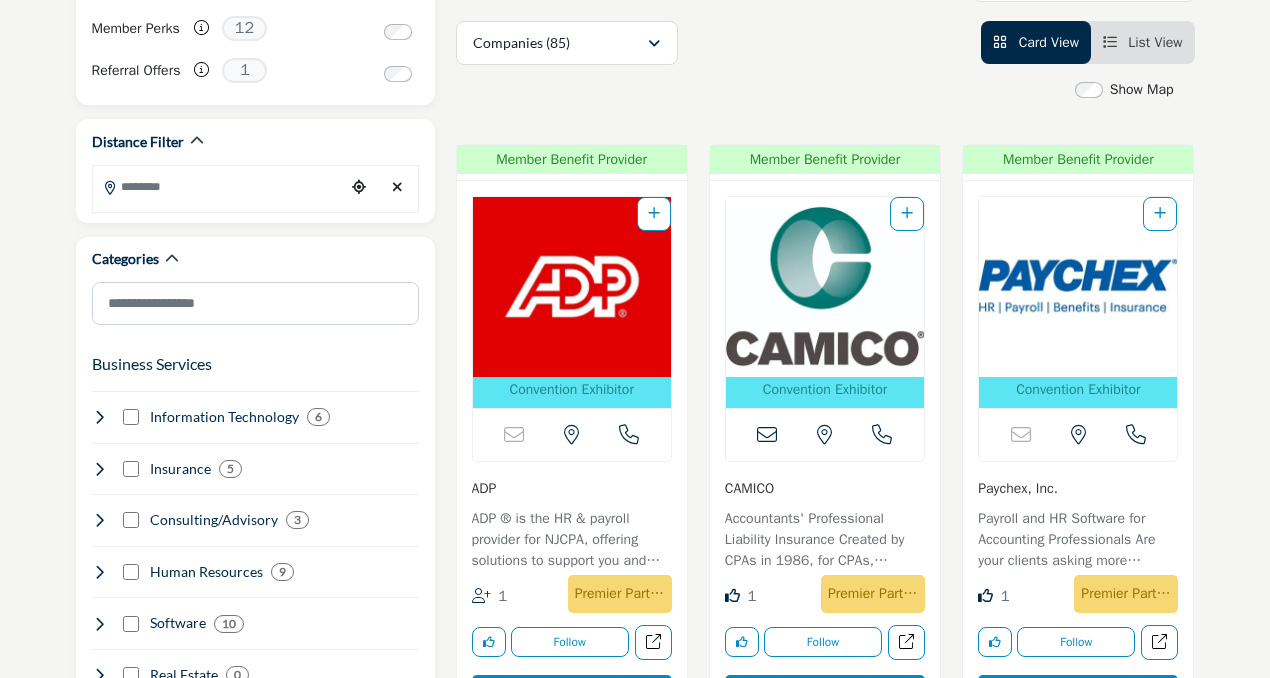 scroll, scrollTop: 104, scrollLeft: 0, axis: vertical 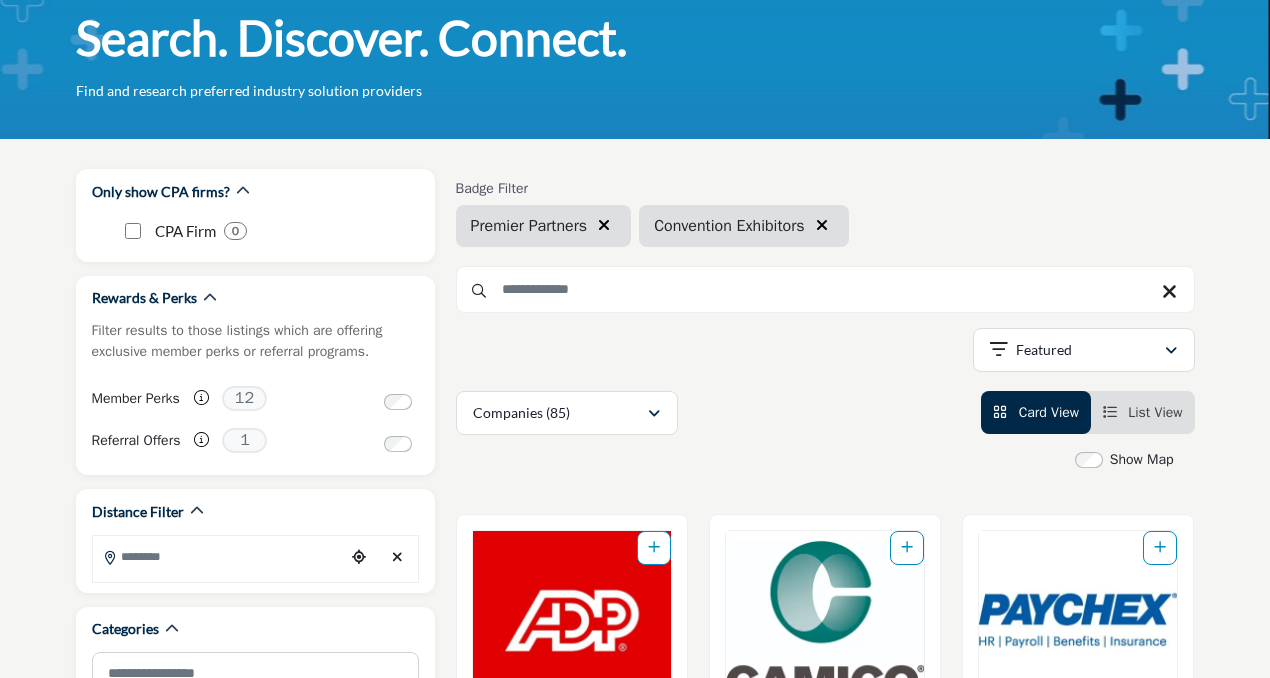 click at bounding box center (604, 225) 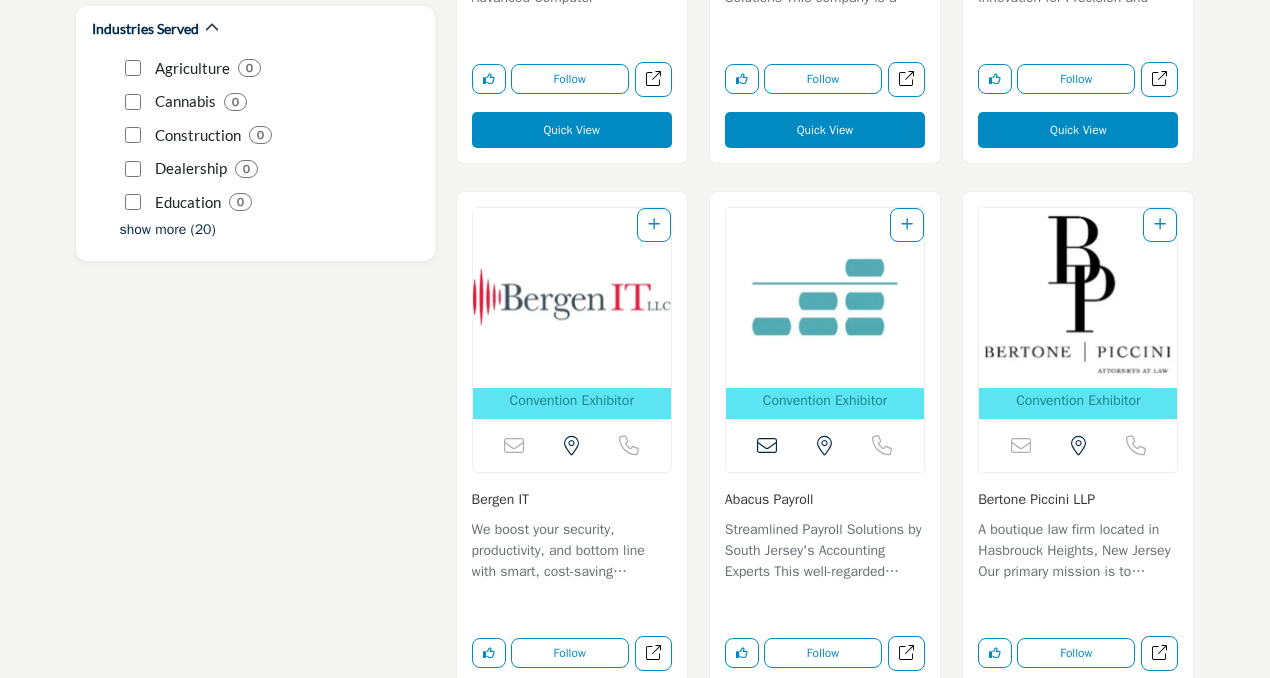 scroll, scrollTop: 2777, scrollLeft: 0, axis: vertical 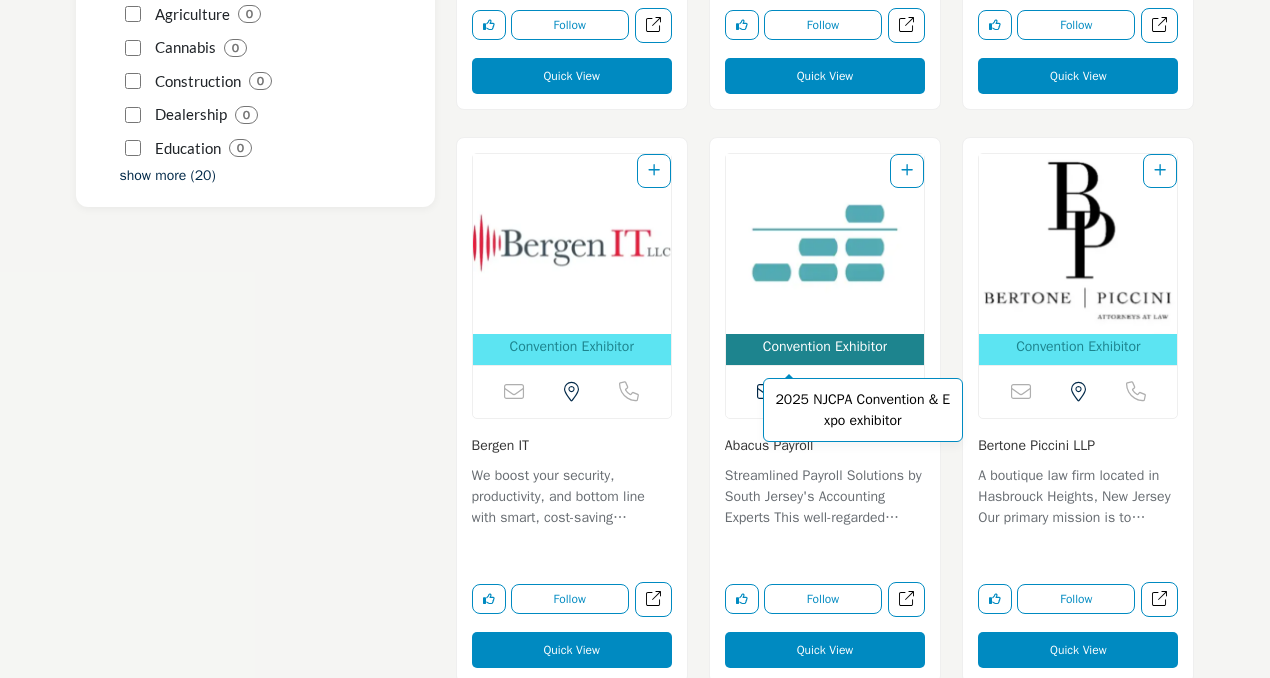 click on "Convention Exhibitor" at bounding box center [825, 346] 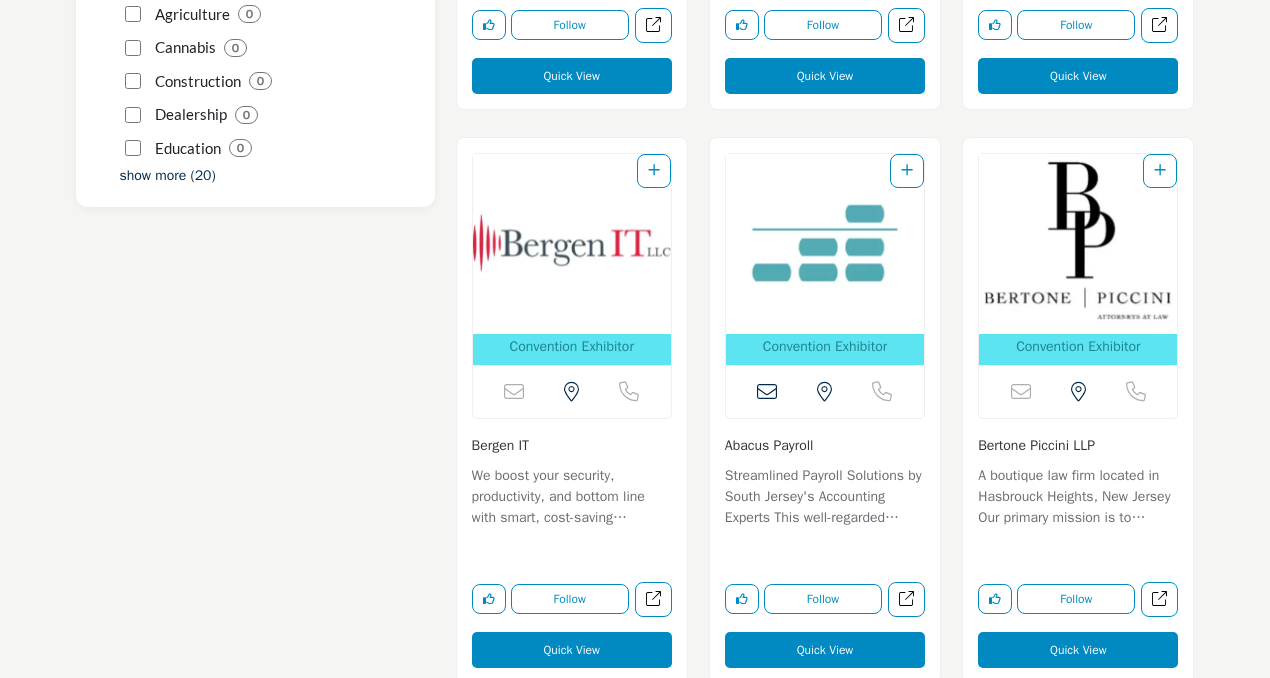 click on "Email is currently unavailable for this contact.
[STATE], USA Call is currently unavailable for this contact." at bounding box center (572, 391) 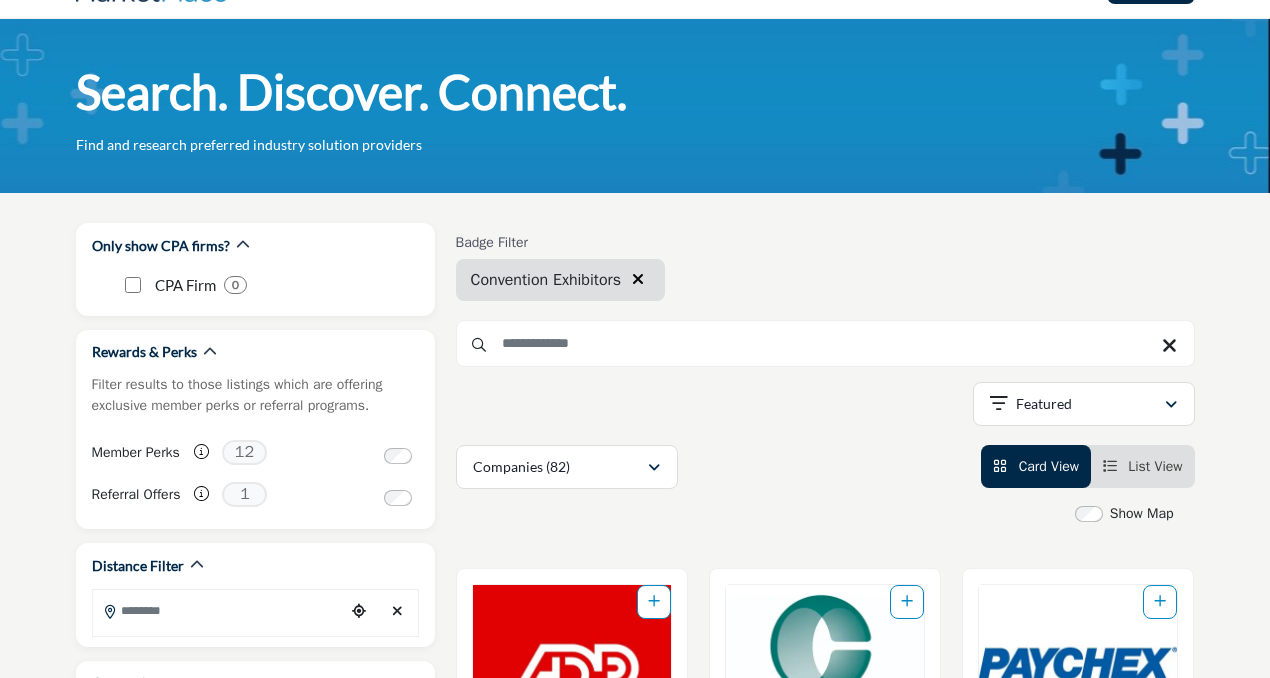 scroll, scrollTop: 39, scrollLeft: 0, axis: vertical 